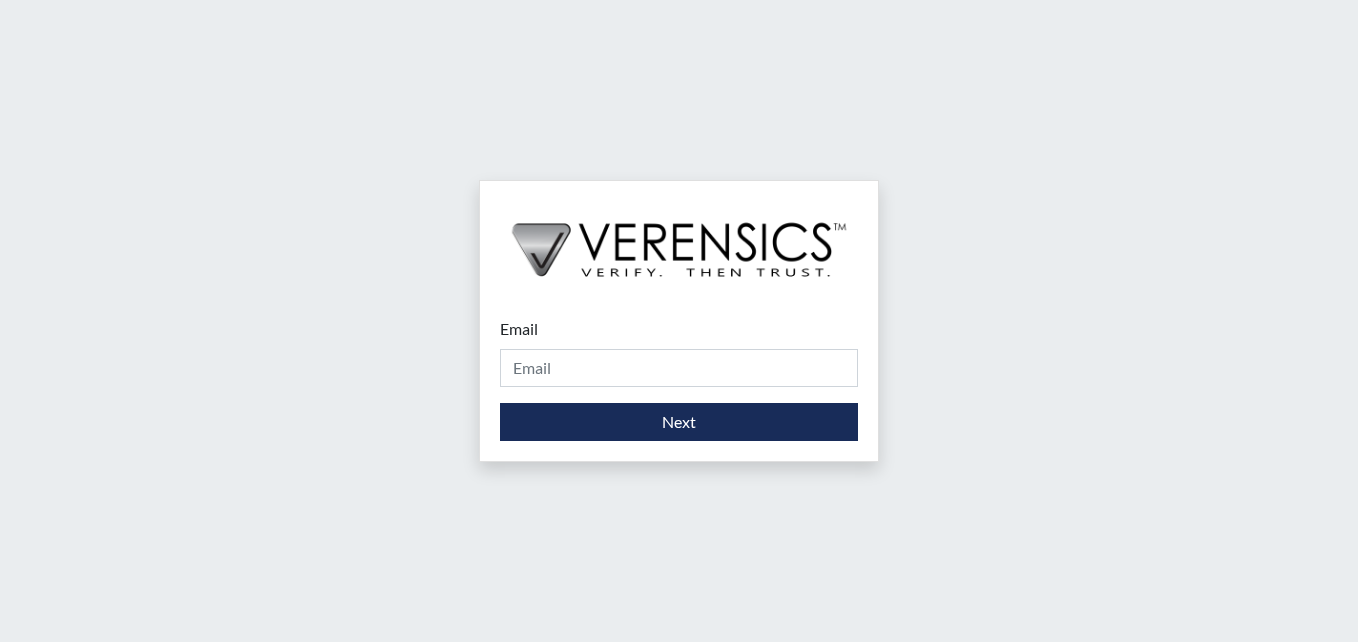 scroll, scrollTop: 0, scrollLeft: 0, axis: both 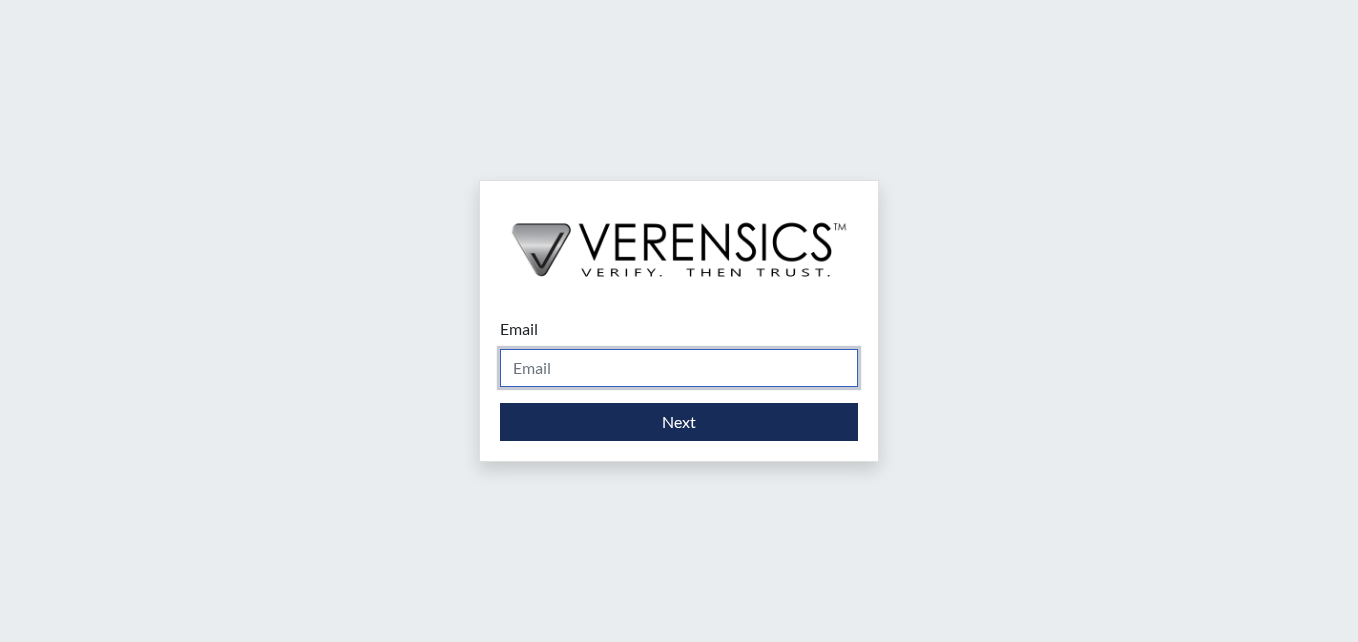 click on "Email" at bounding box center [679, 368] 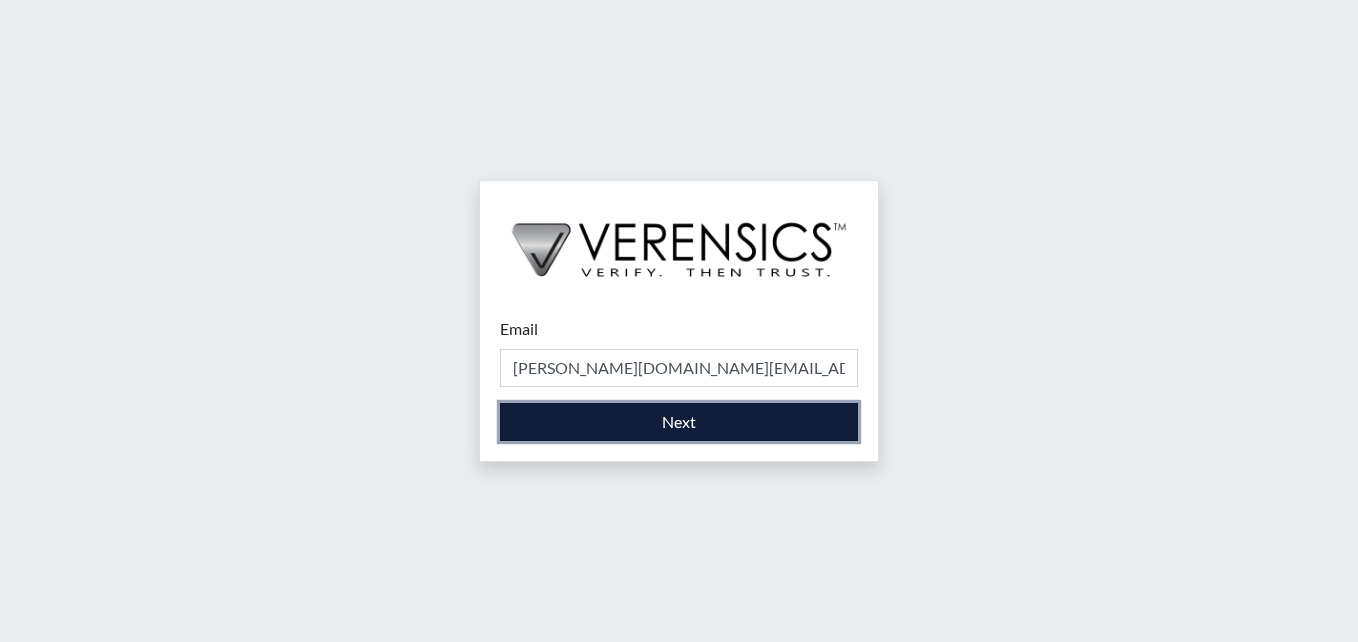 click on "Next" at bounding box center [679, 422] 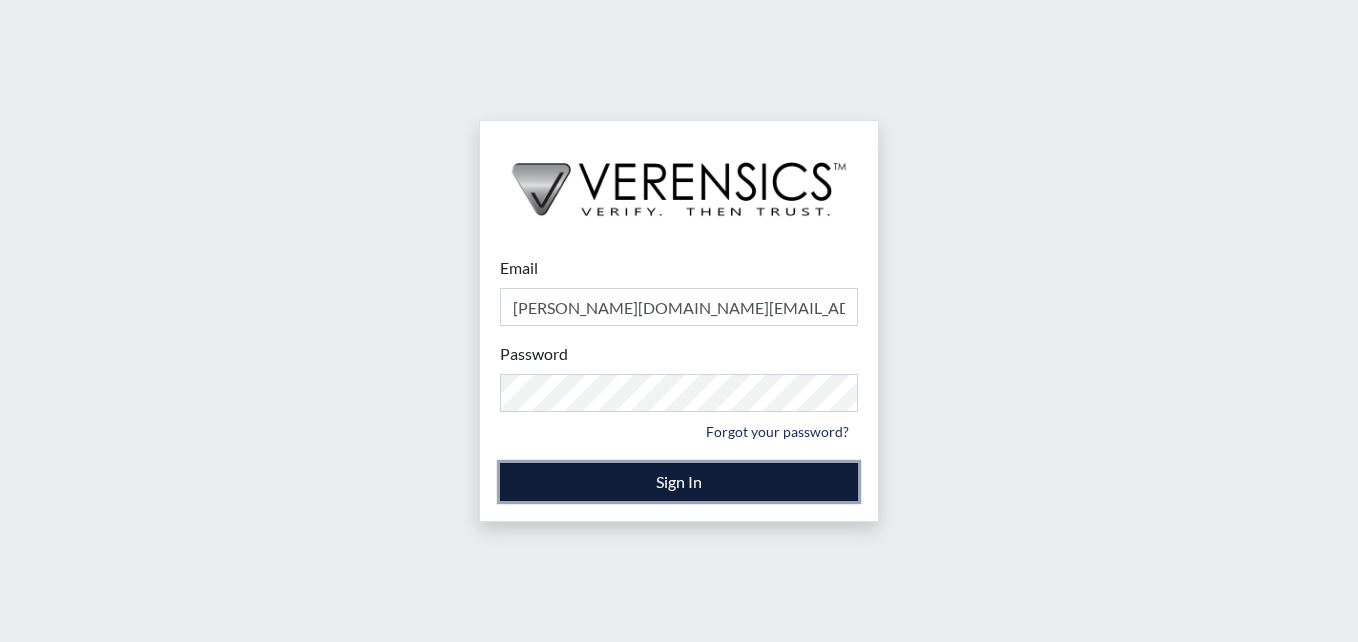 click on "Sign In" at bounding box center (679, 482) 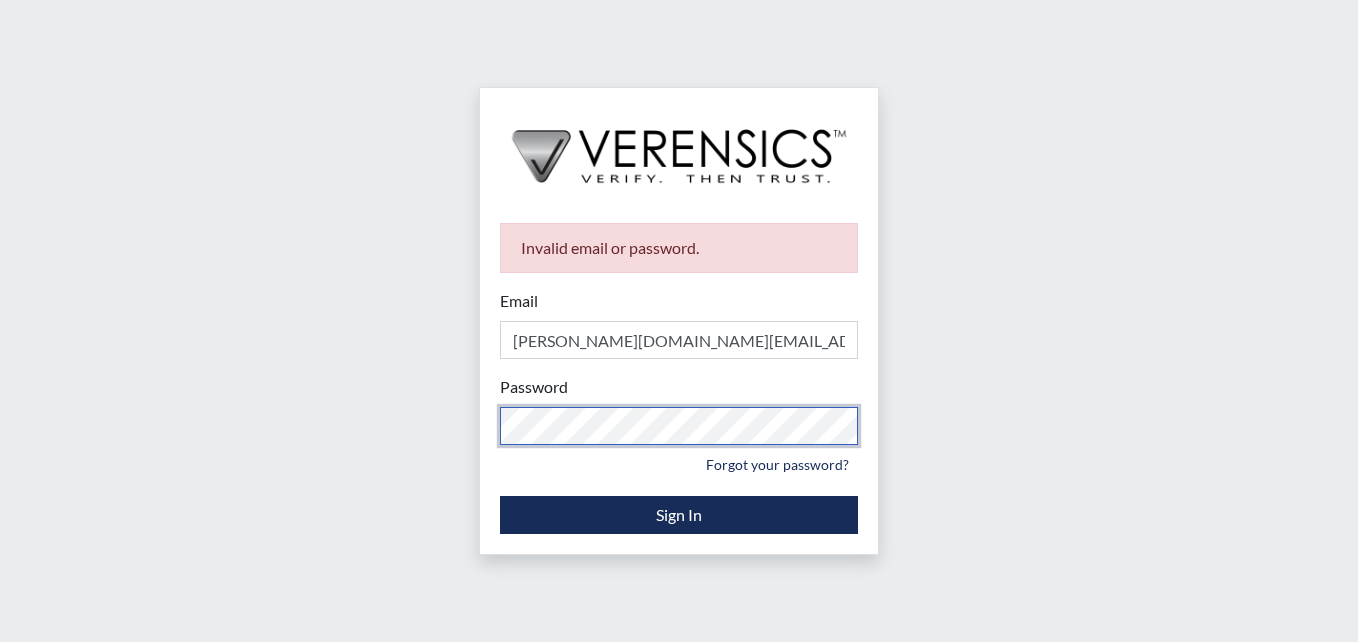 click on "Invalid email or password.  Email [PERSON_NAME][DOMAIN_NAME][EMAIL_ADDRESS][DOMAIN_NAME]  Please provide your email address.  Password  Please provide your password.  Forgot your password?  Sign In" at bounding box center (679, 321) 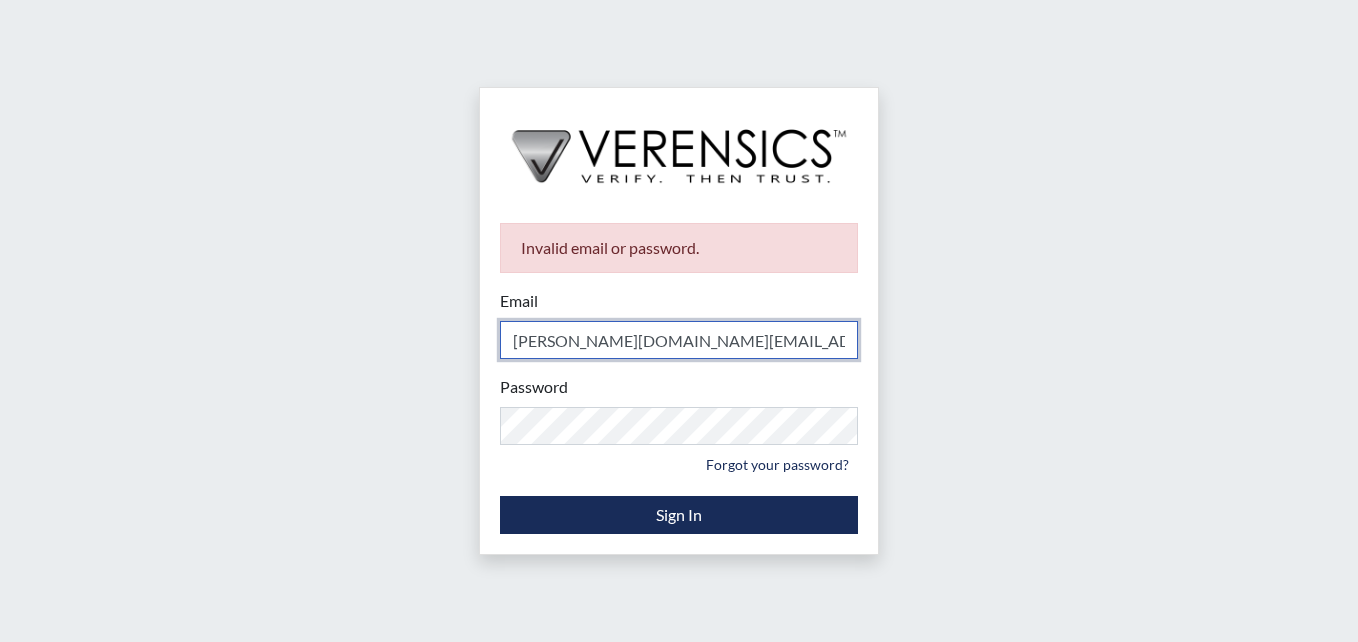 click on "[PERSON_NAME][DOMAIN_NAME][EMAIL_ADDRESS][DOMAIN_NAME]" at bounding box center [679, 340] 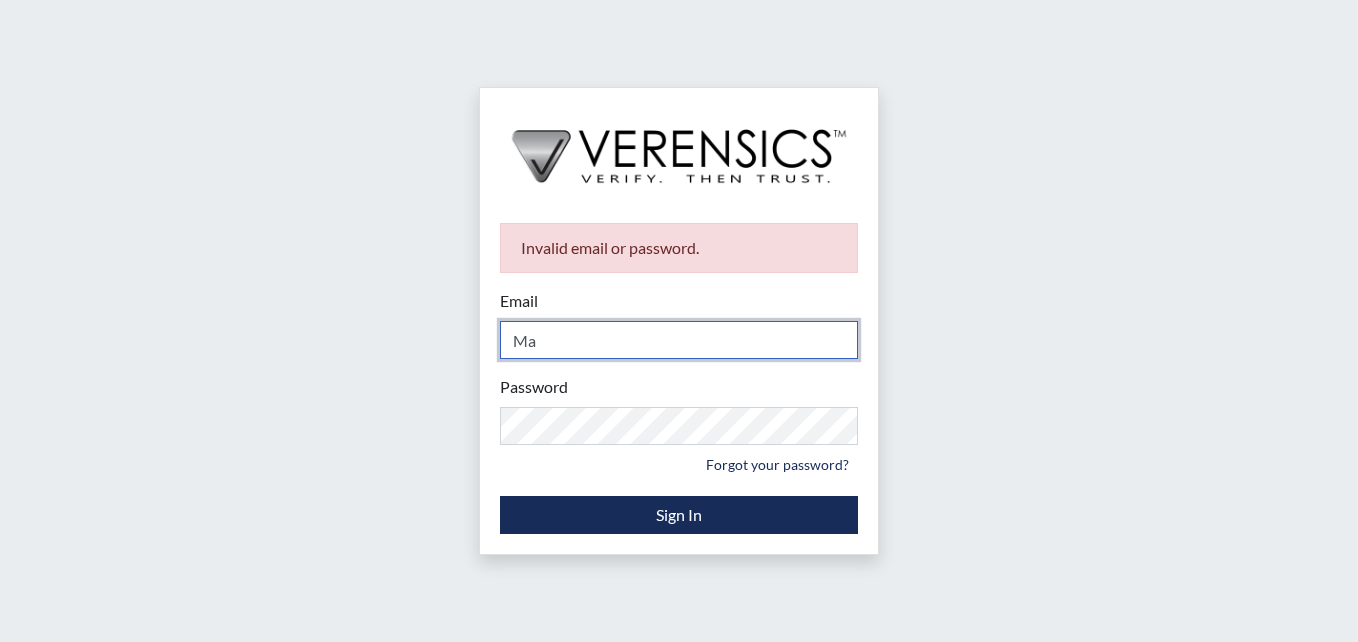 type on "M" 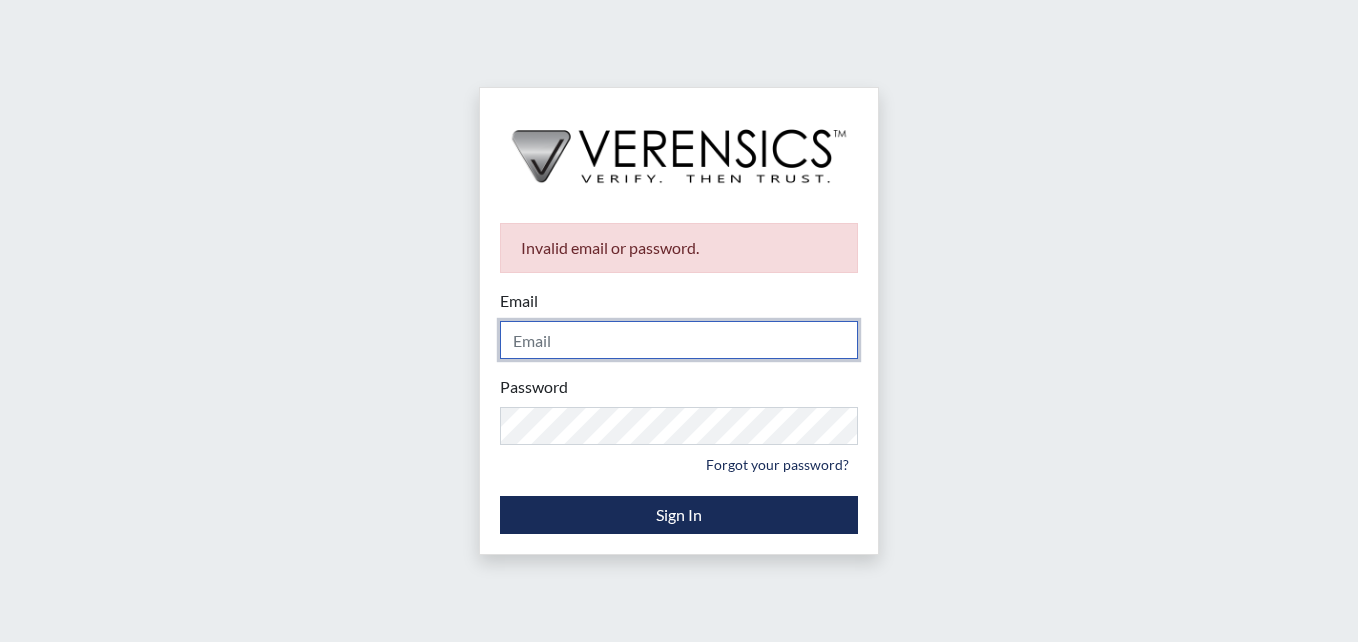 click on "Email" at bounding box center (679, 340) 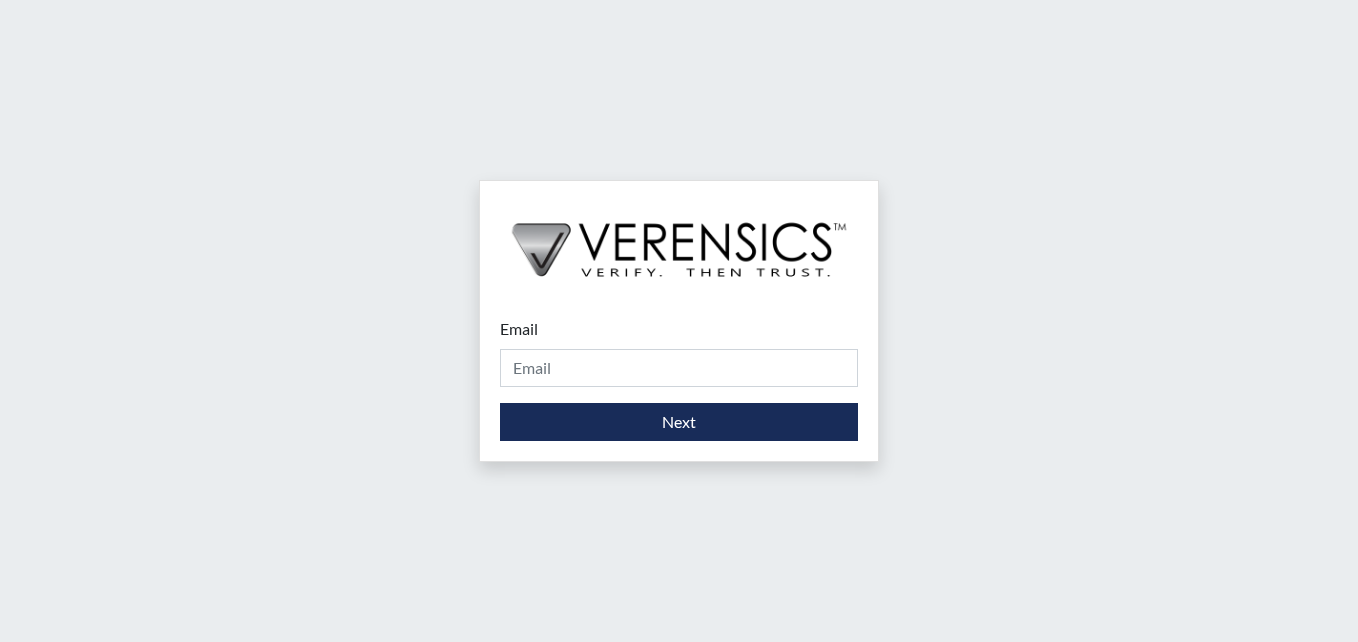 scroll, scrollTop: 0, scrollLeft: 0, axis: both 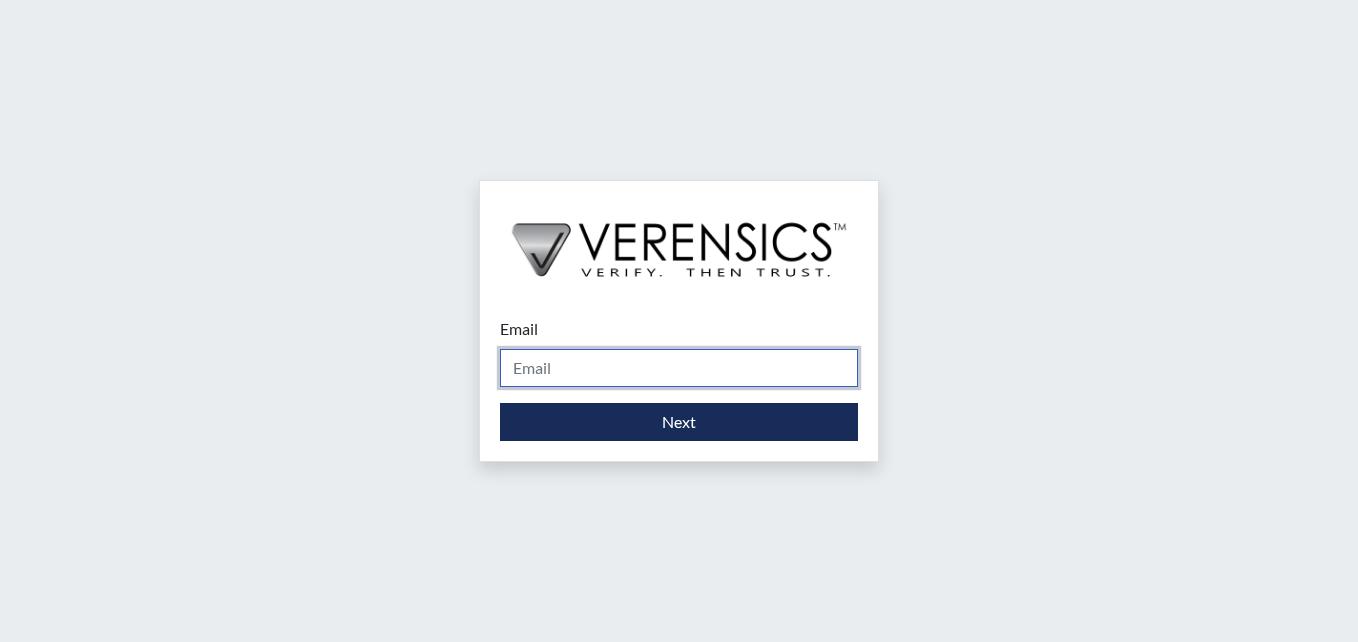 click on "Email" at bounding box center (679, 368) 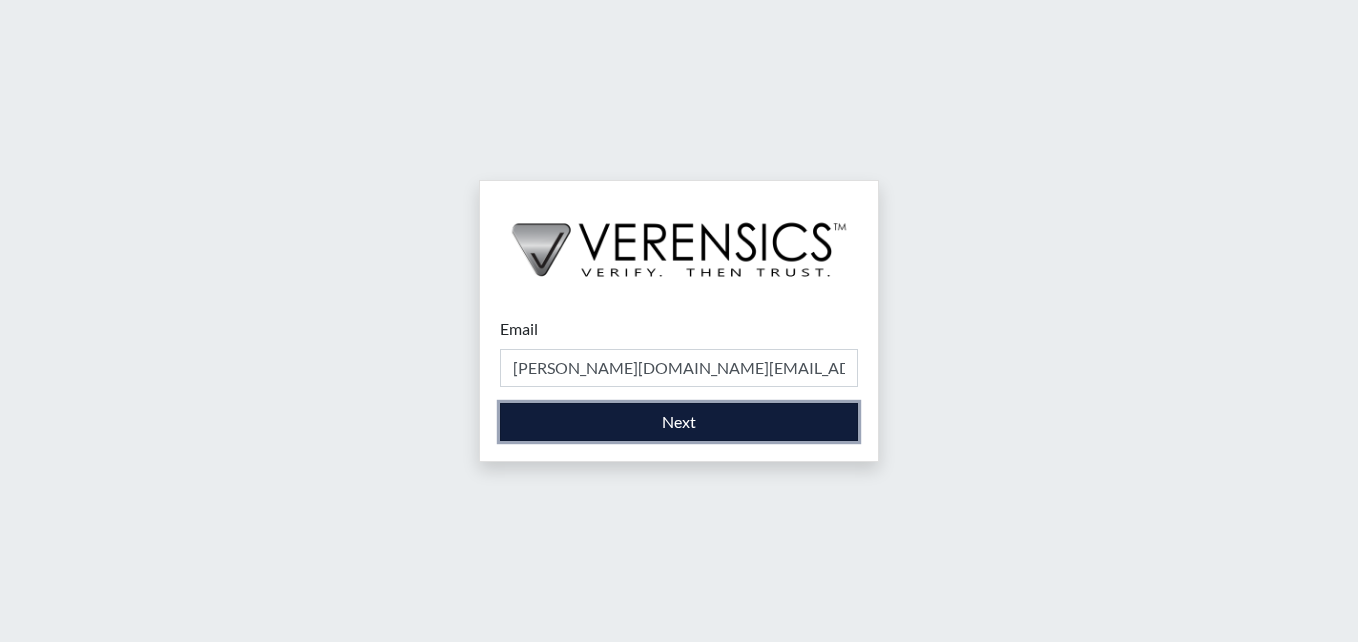 click on "Next" at bounding box center [679, 422] 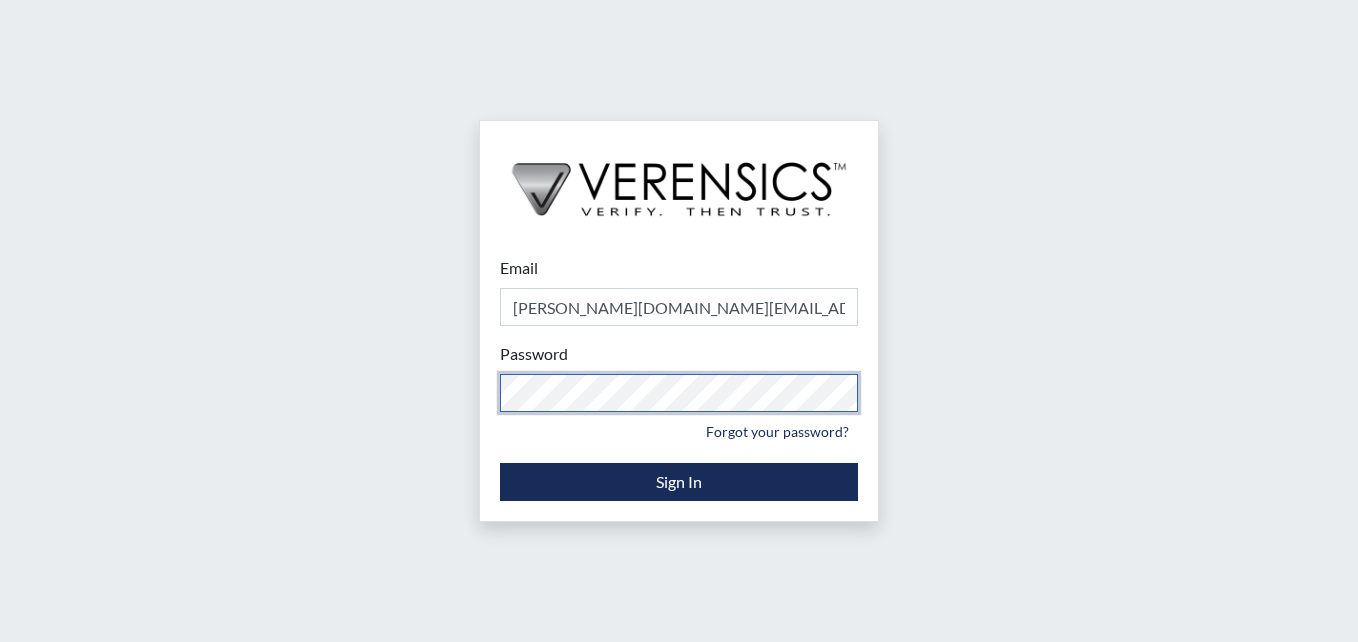 click on "Email Matthew.Camp@gdc.ga.gov  Please provide your email address.  Password  Please provide your password.  Forgot your password?  Sign In" at bounding box center [679, 321] 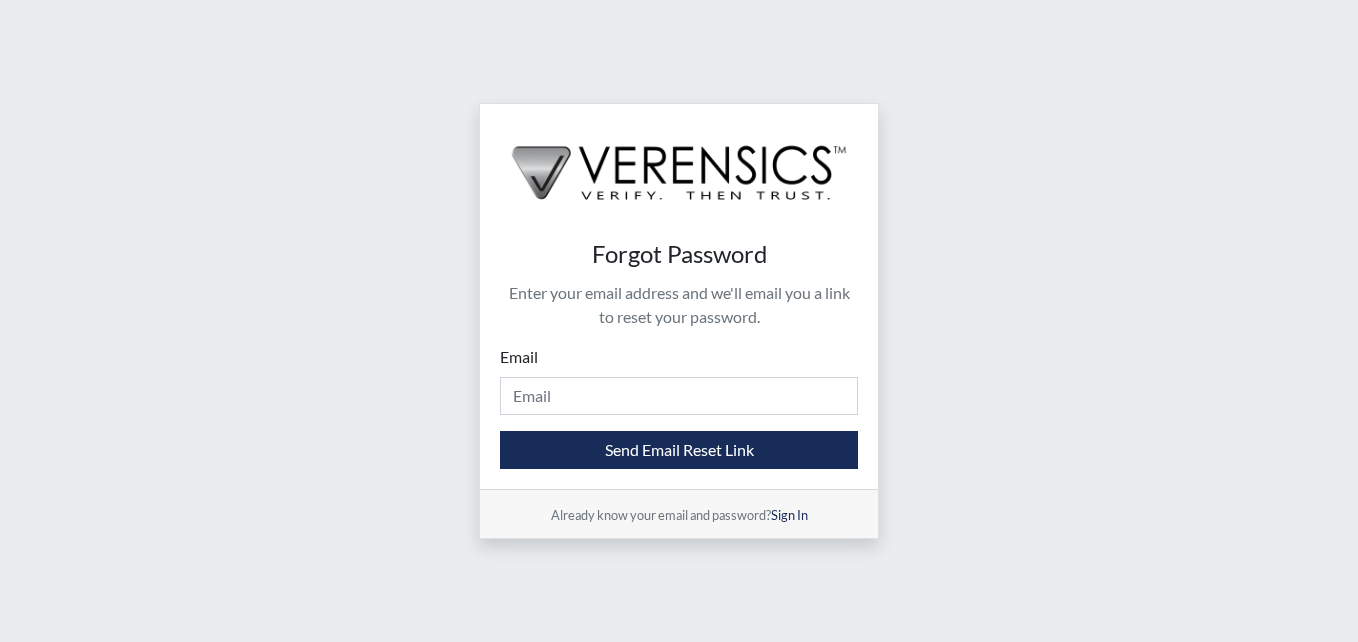 scroll, scrollTop: 0, scrollLeft: 0, axis: both 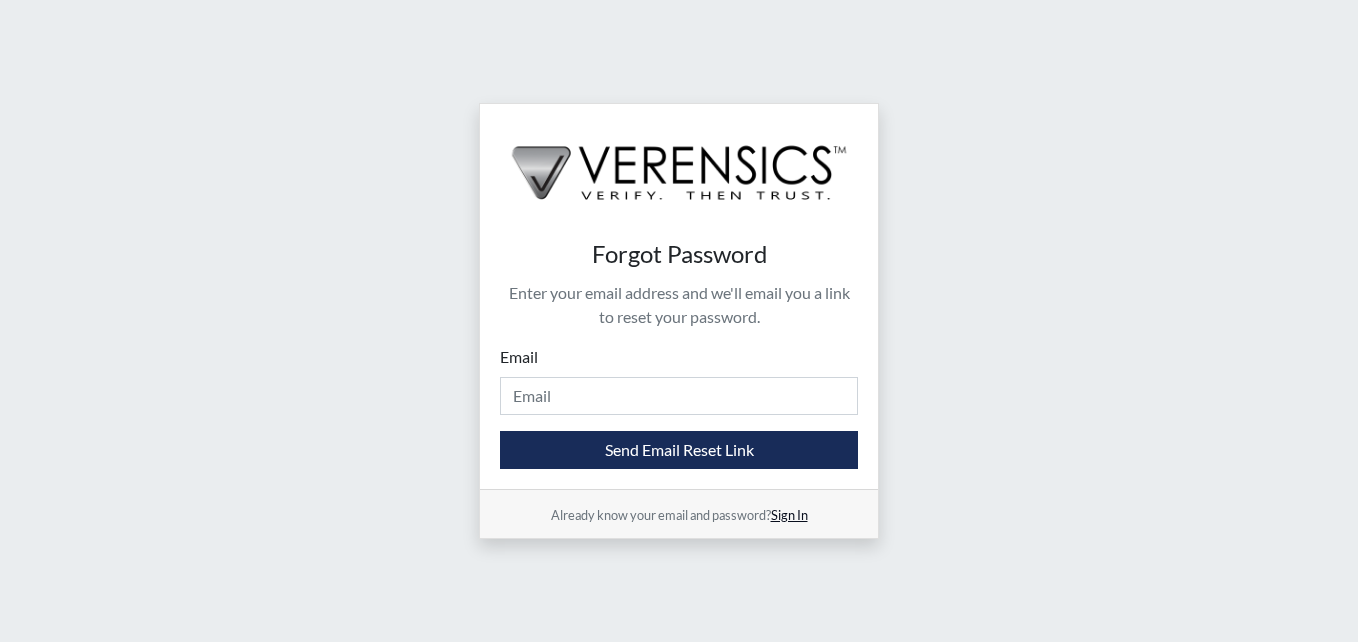 click on "Sign In" at bounding box center [789, 515] 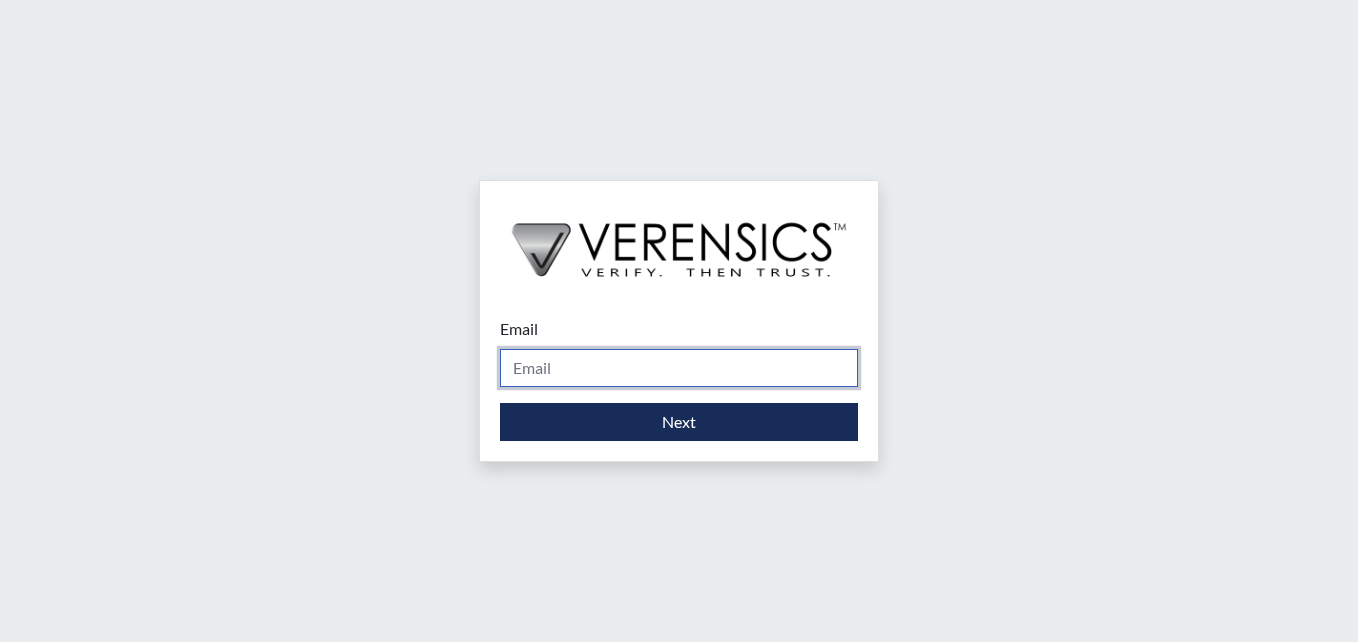 click on "Email" at bounding box center [679, 368] 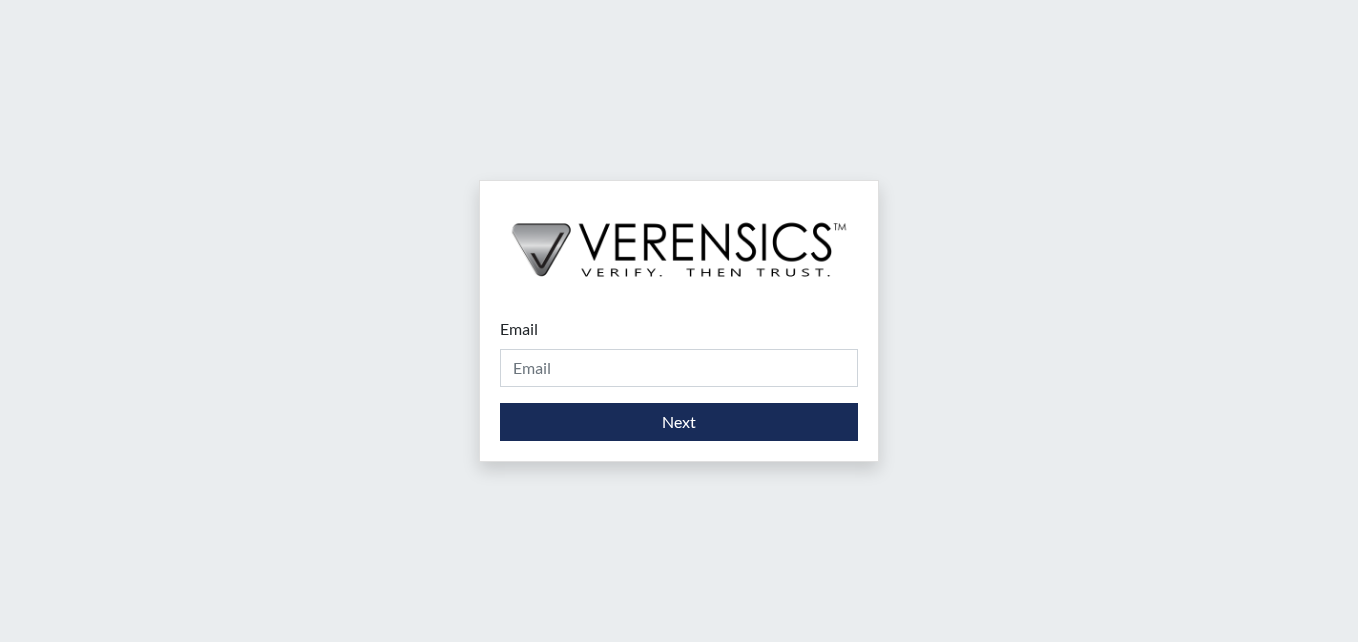click on "Email  Please provide your email address.   Next" at bounding box center (679, 321) 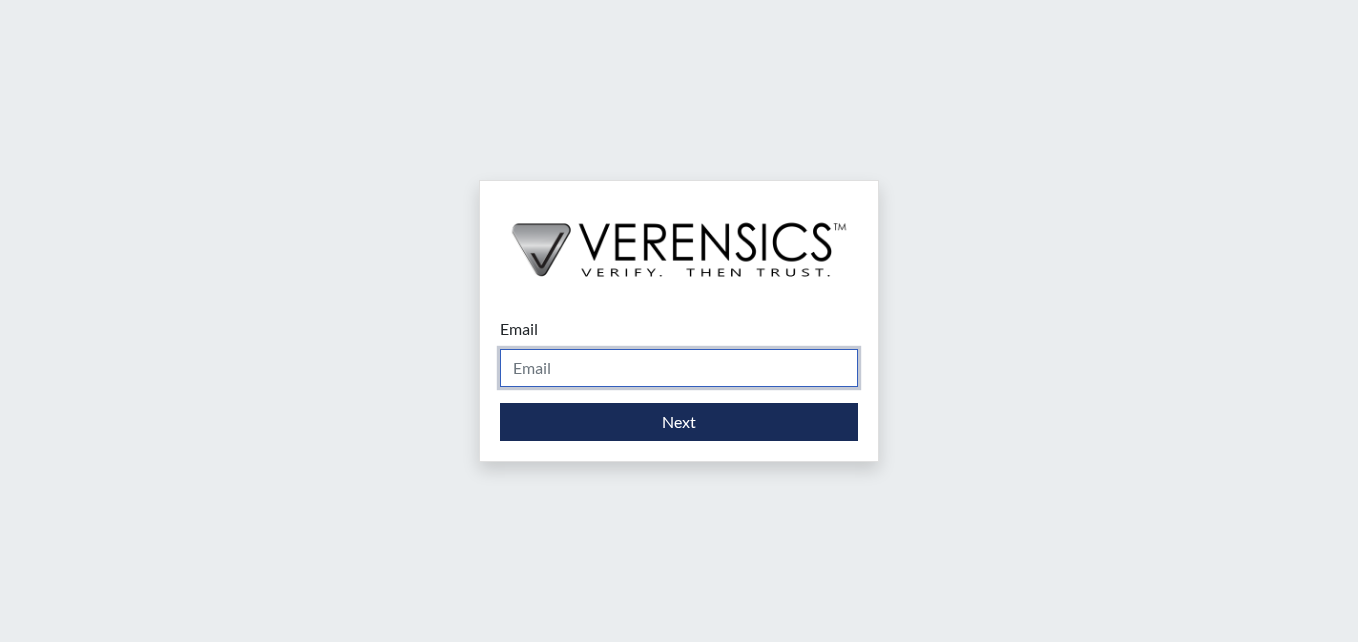 click on "Email" at bounding box center [679, 368] 